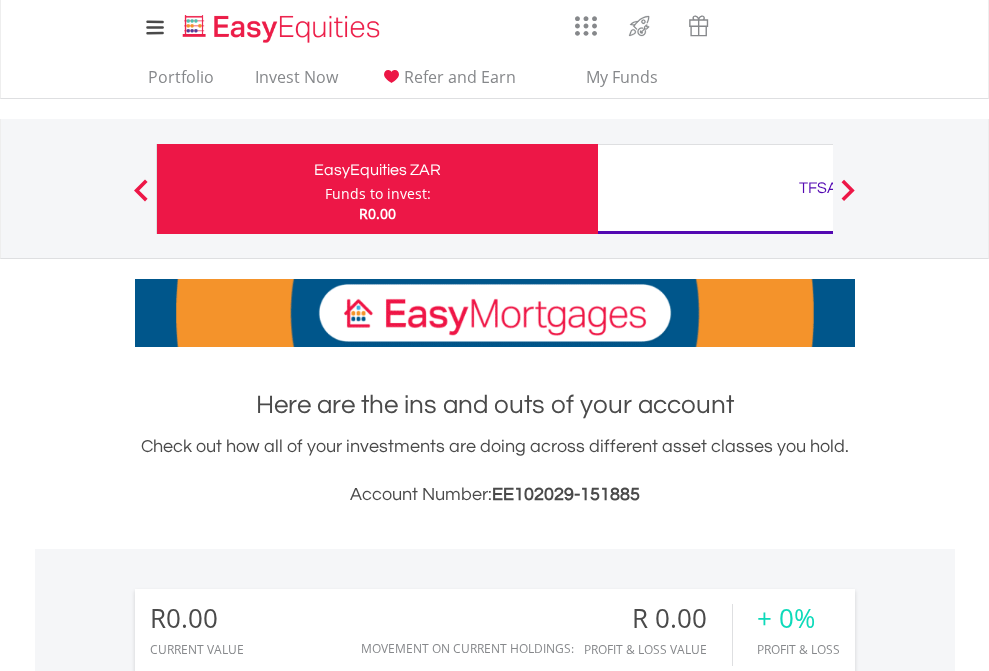 scroll, scrollTop: 0, scrollLeft: 0, axis: both 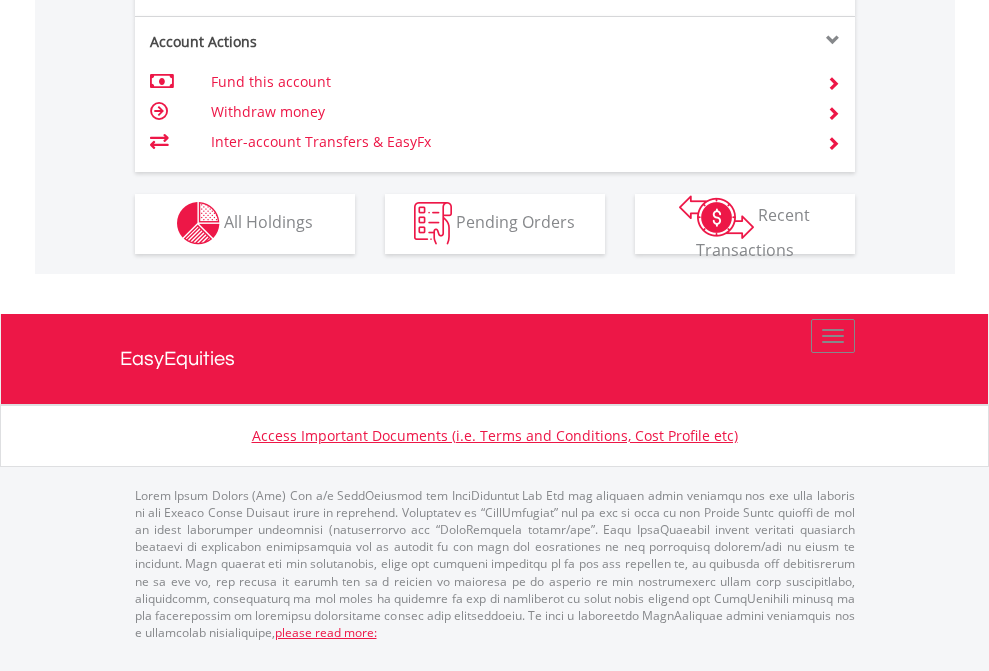 click on "Investment types" at bounding box center [706, -353] 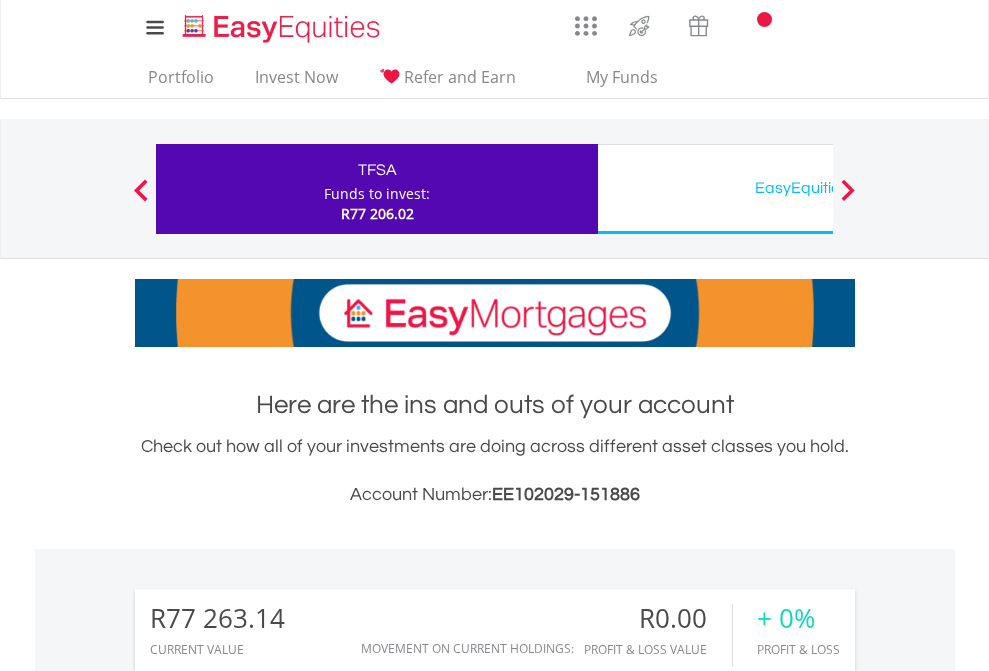 scroll, scrollTop: 0, scrollLeft: 0, axis: both 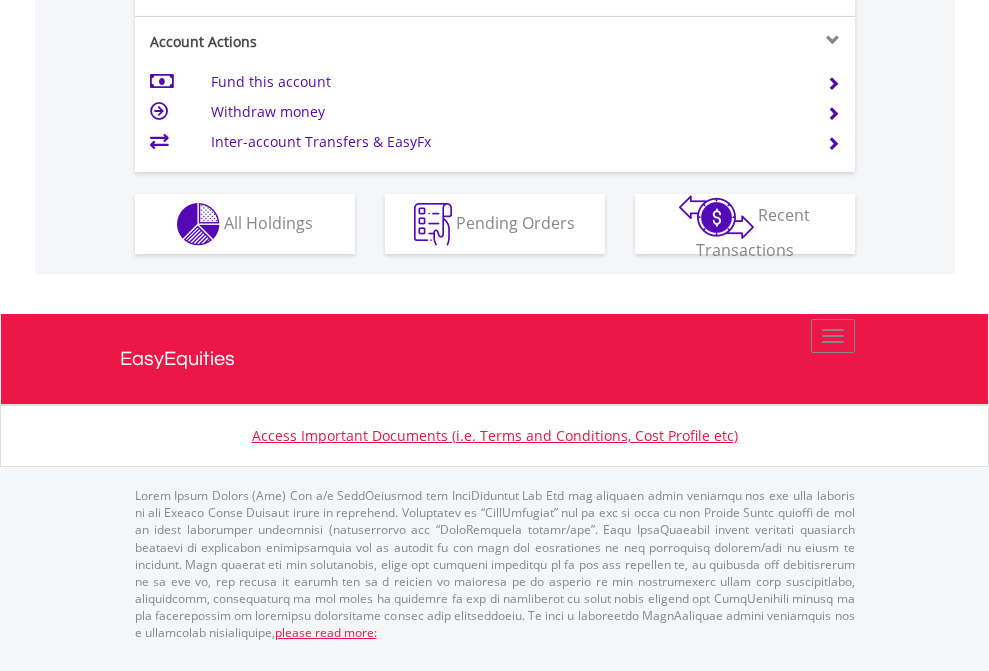click on "Investment types" at bounding box center [706, -337] 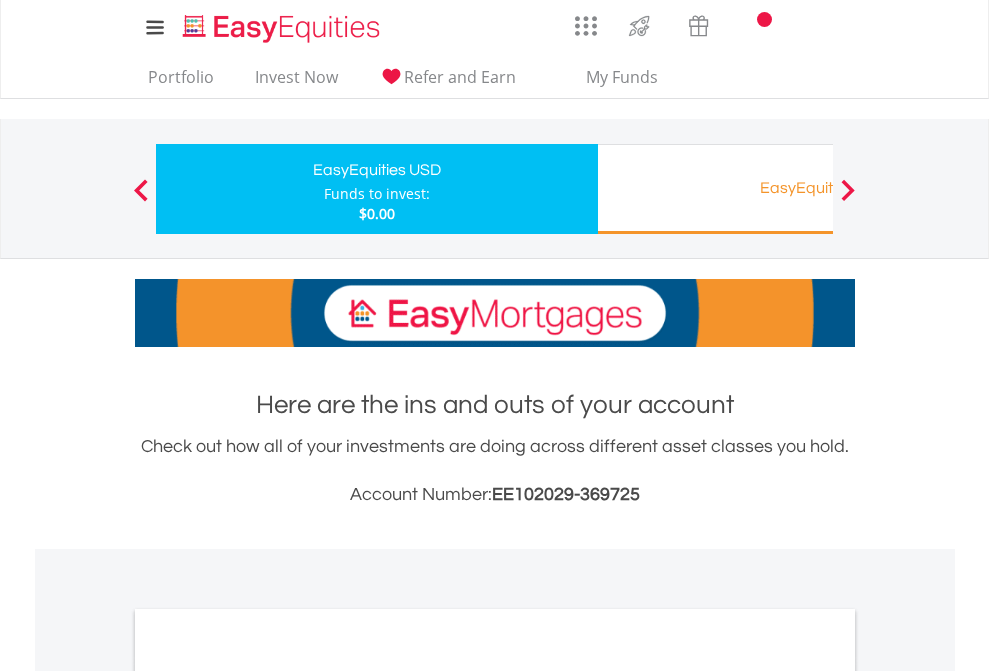 scroll, scrollTop: 0, scrollLeft: 0, axis: both 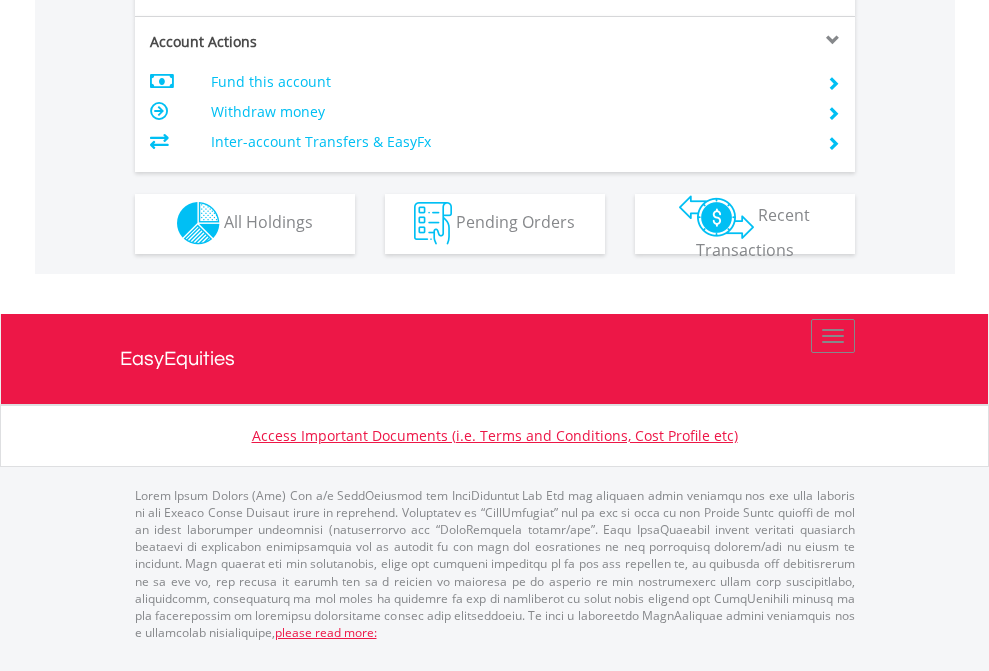 click on "Investment types" at bounding box center (706, -353) 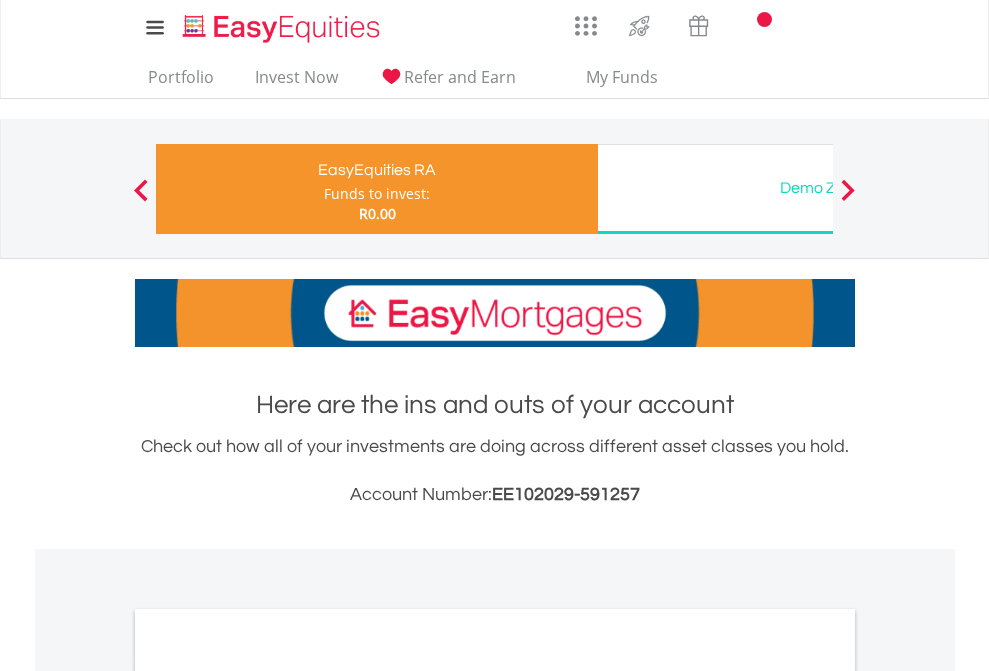 scroll, scrollTop: 0, scrollLeft: 0, axis: both 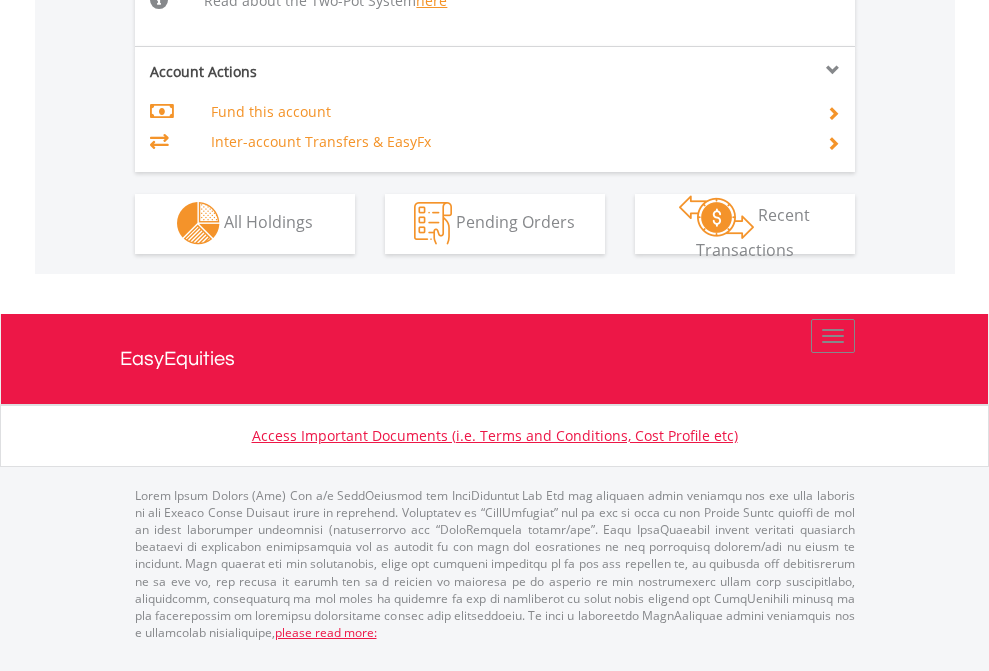 click on "Investment types" at bounding box center (706, -534) 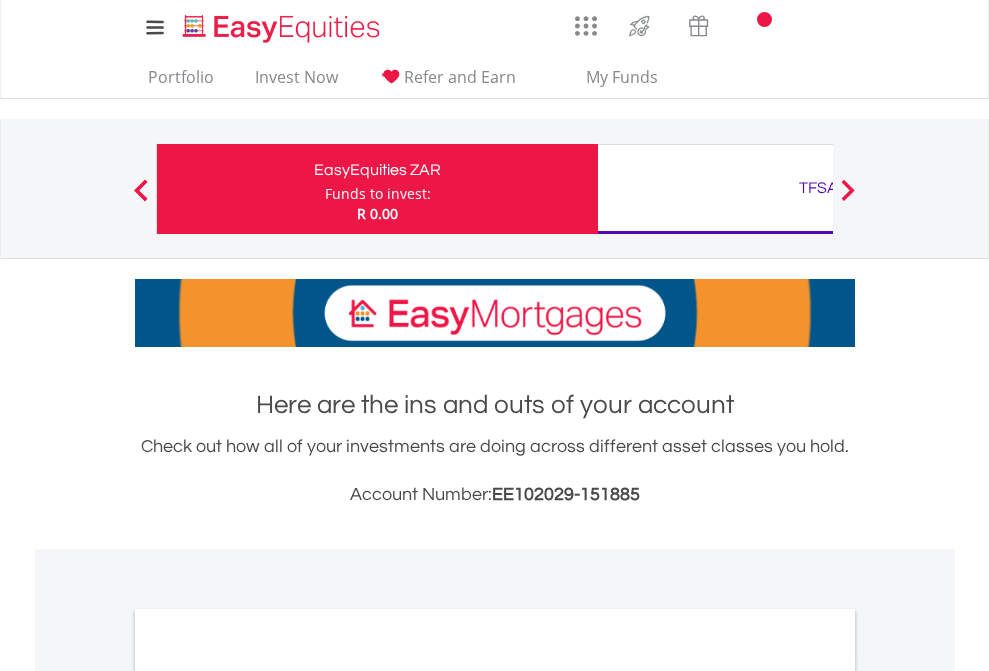 scroll, scrollTop: 1202, scrollLeft: 0, axis: vertical 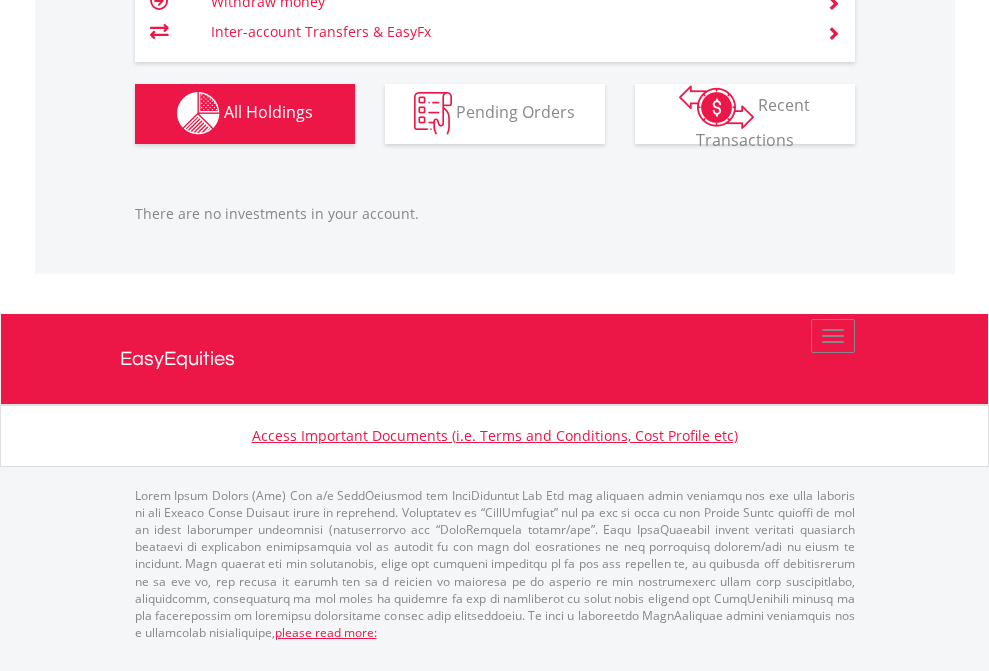 click on "TFSA" at bounding box center (818, -1142) 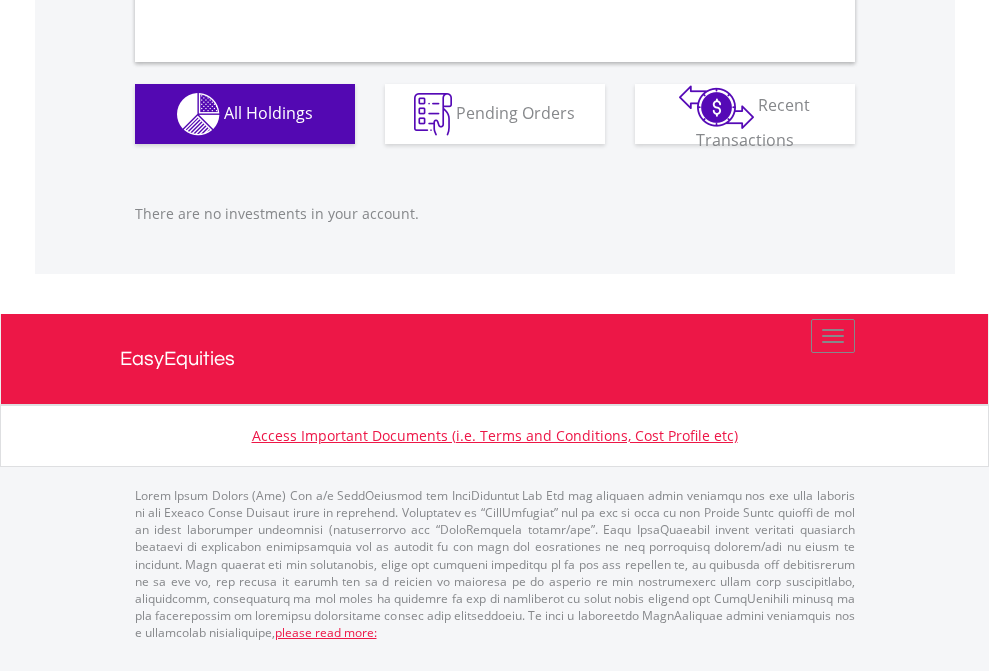 scroll, scrollTop: 2027, scrollLeft: 0, axis: vertical 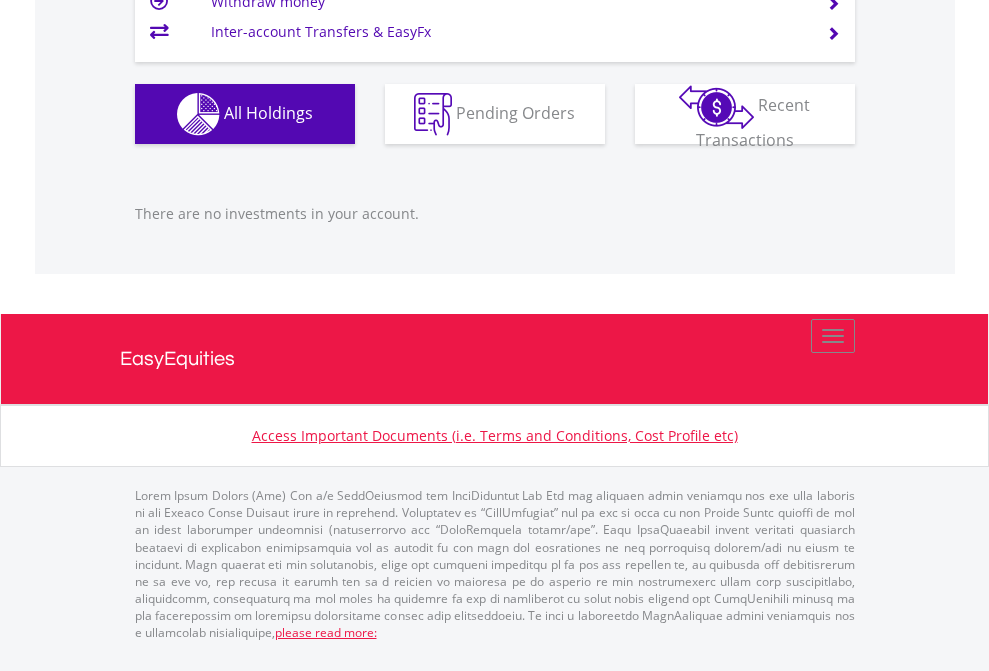 click on "EasyEquities USD" at bounding box center [818, -1206] 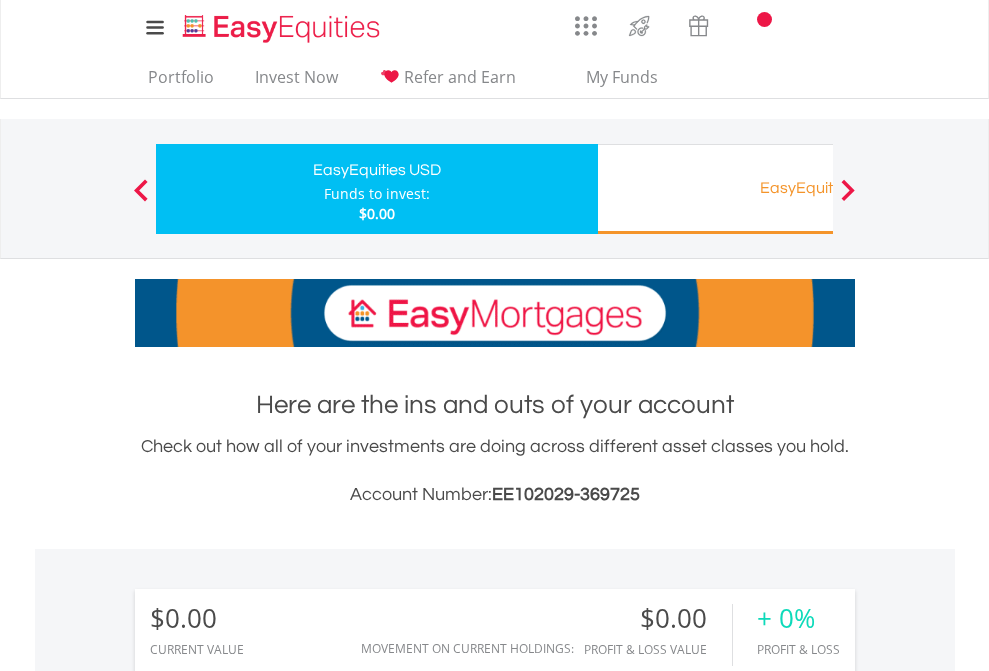 scroll, scrollTop: 0, scrollLeft: 0, axis: both 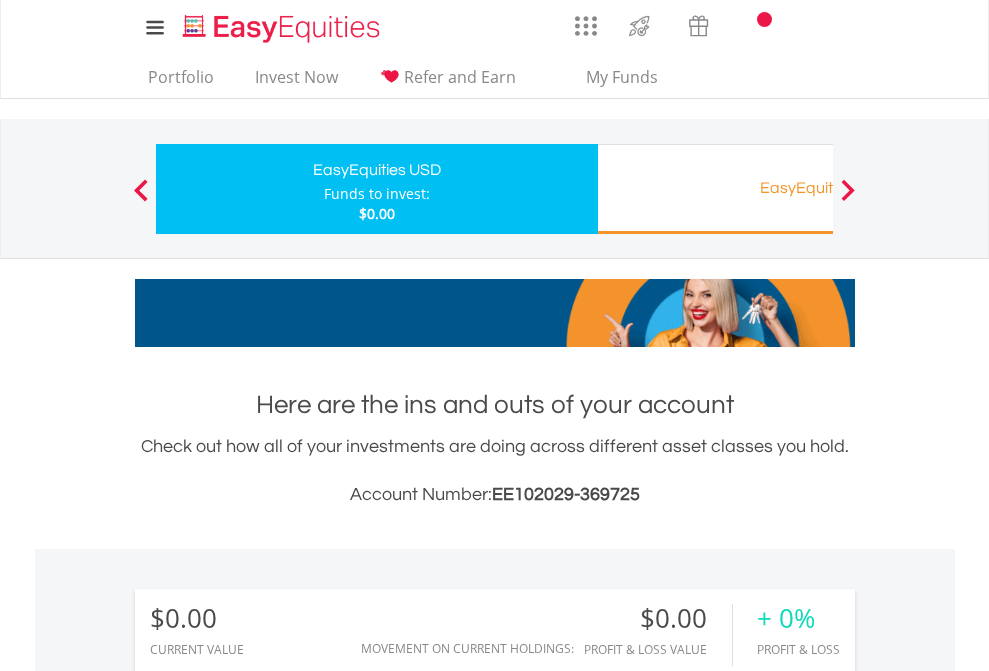 click on "All Holdings" at bounding box center (268, 1442) 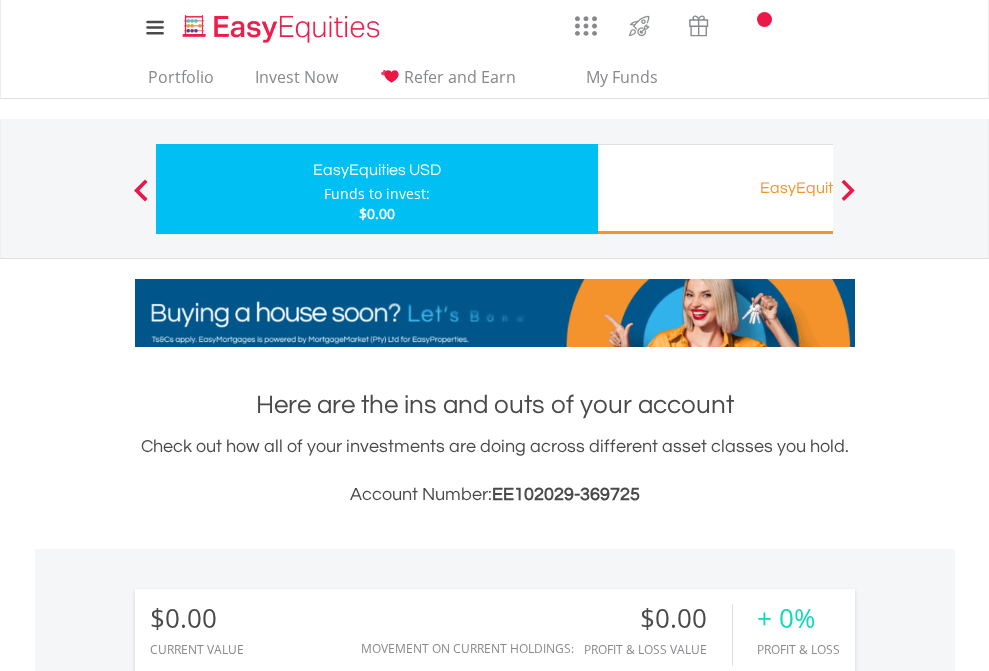 scroll, scrollTop: 999808, scrollLeft: 999687, axis: both 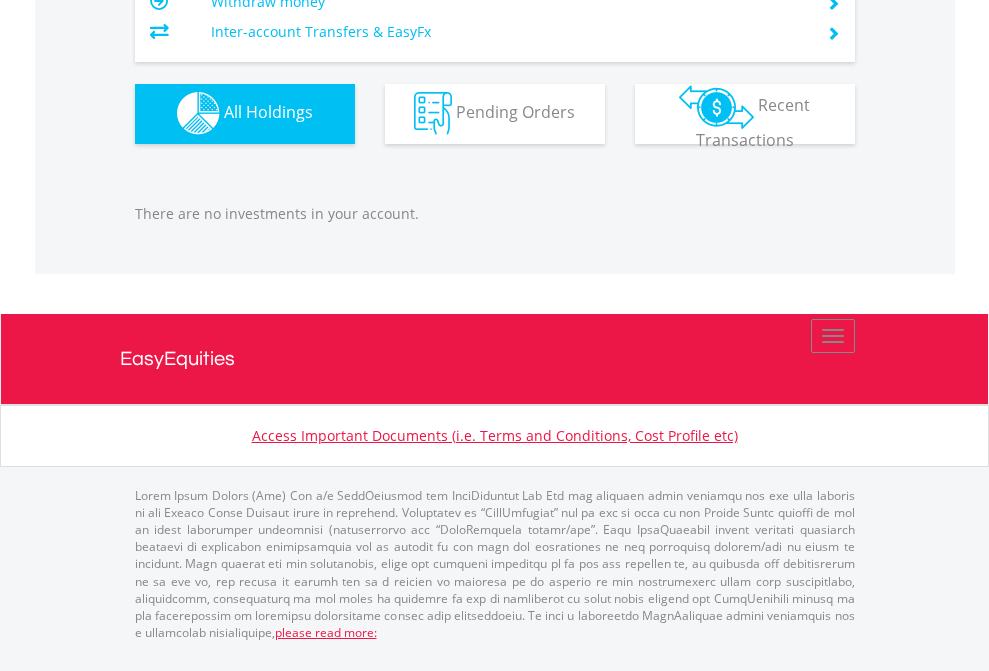 click on "EasyEquities RA" at bounding box center [818, -1142] 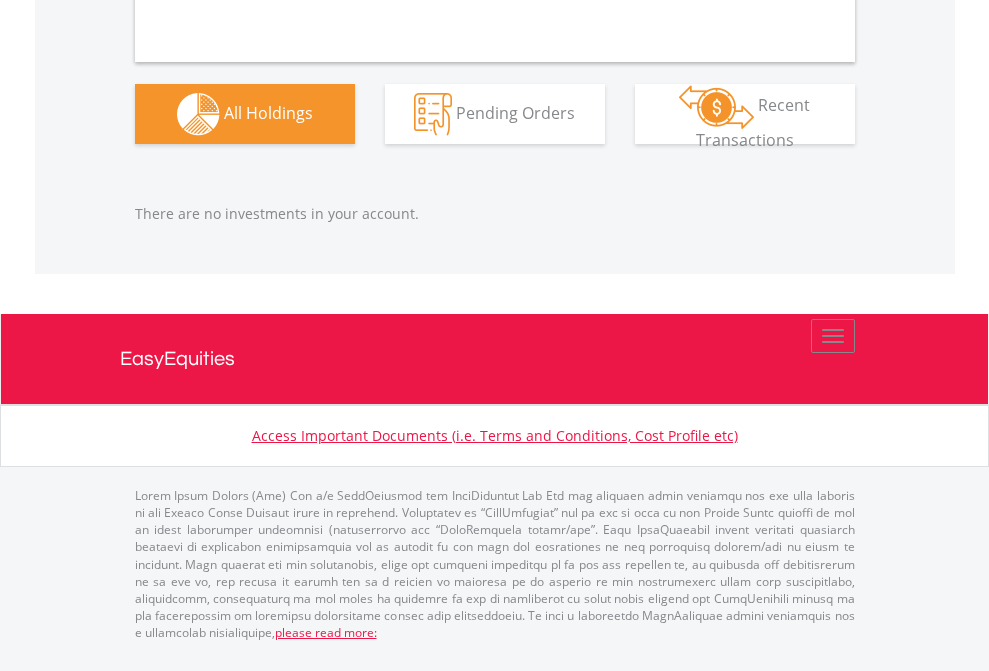 scroll, scrollTop: 1980, scrollLeft: 0, axis: vertical 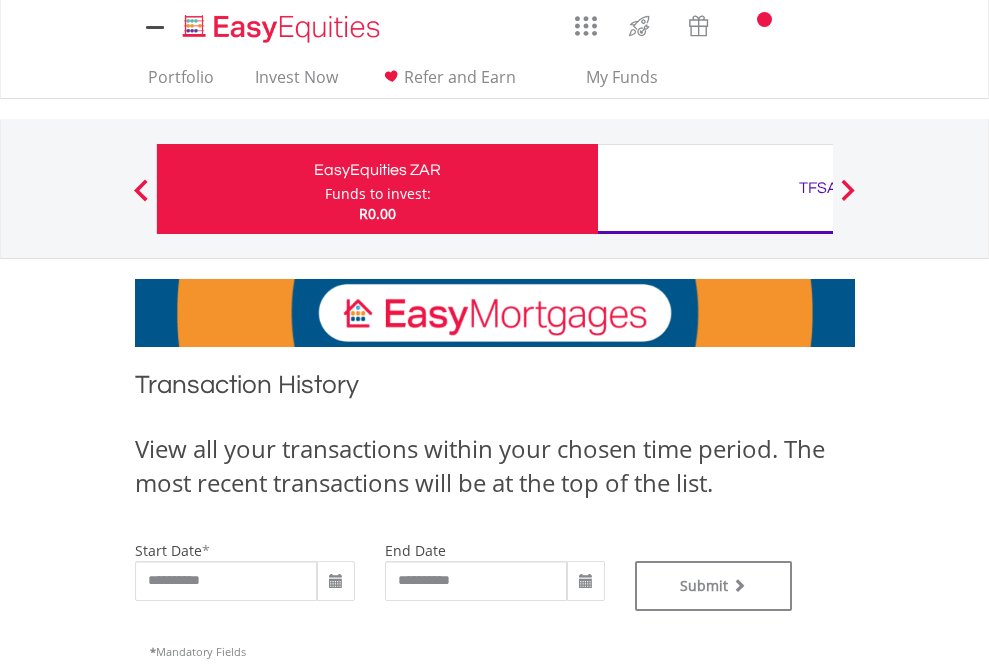 type on "**********" 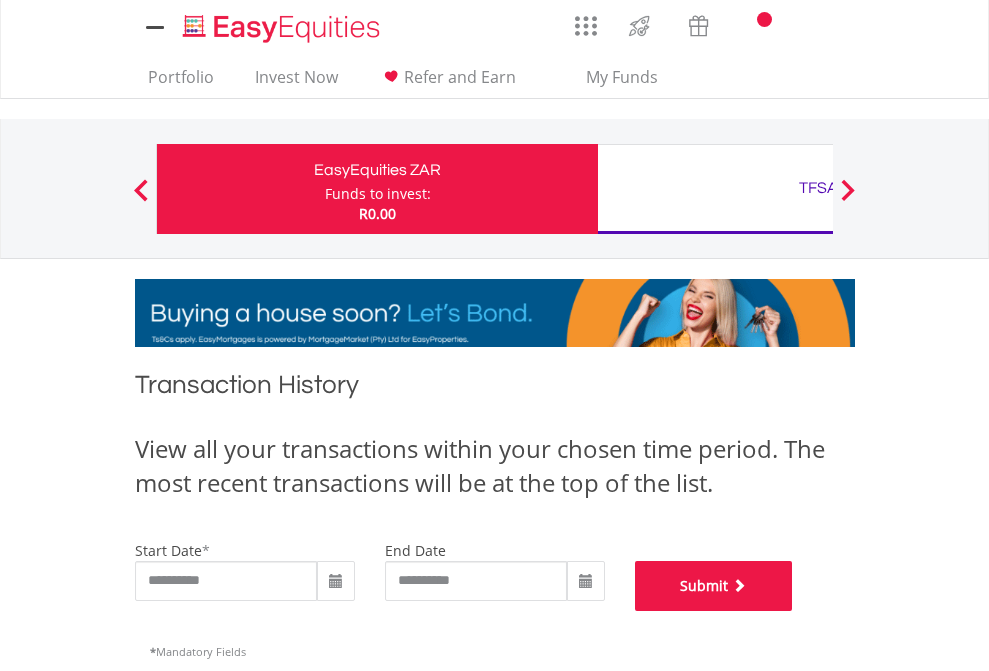 click on "Submit" at bounding box center [714, 586] 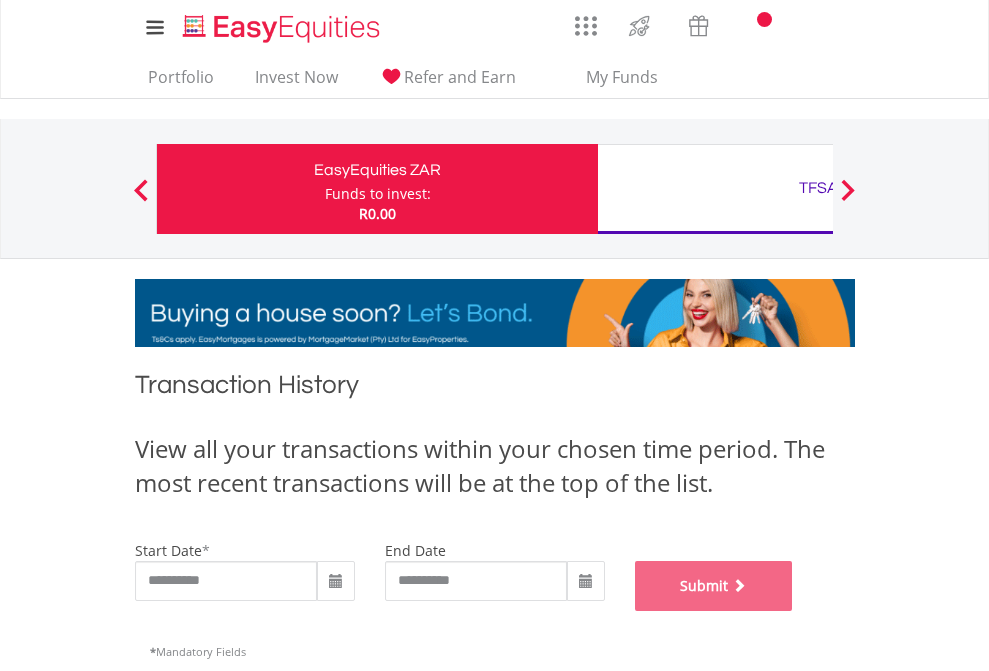 scroll, scrollTop: 811, scrollLeft: 0, axis: vertical 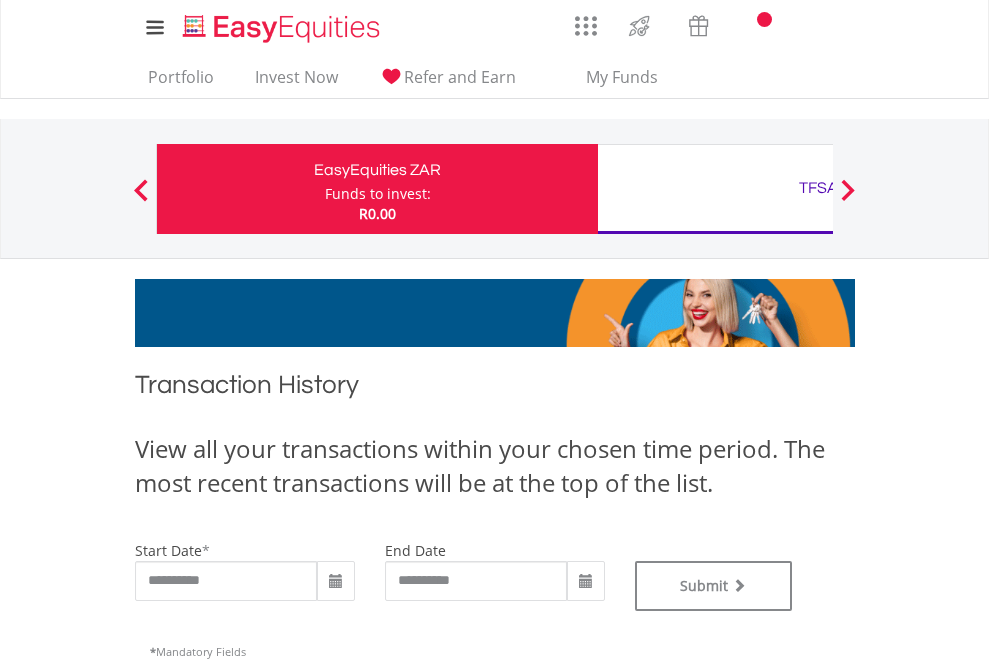 click on "TFSA" at bounding box center [818, 188] 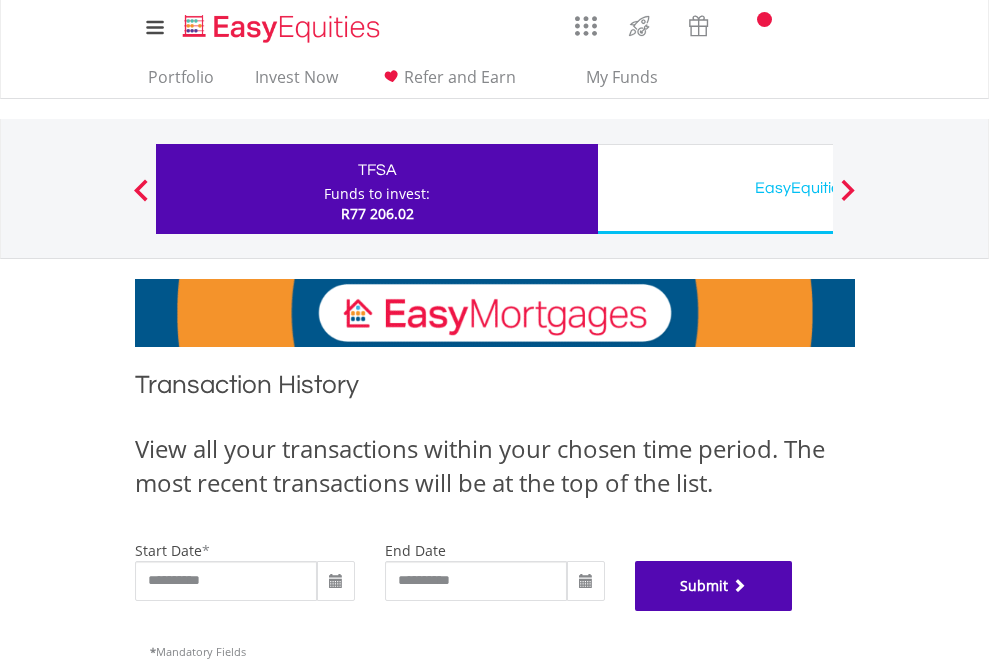 click on "Submit" at bounding box center [714, 586] 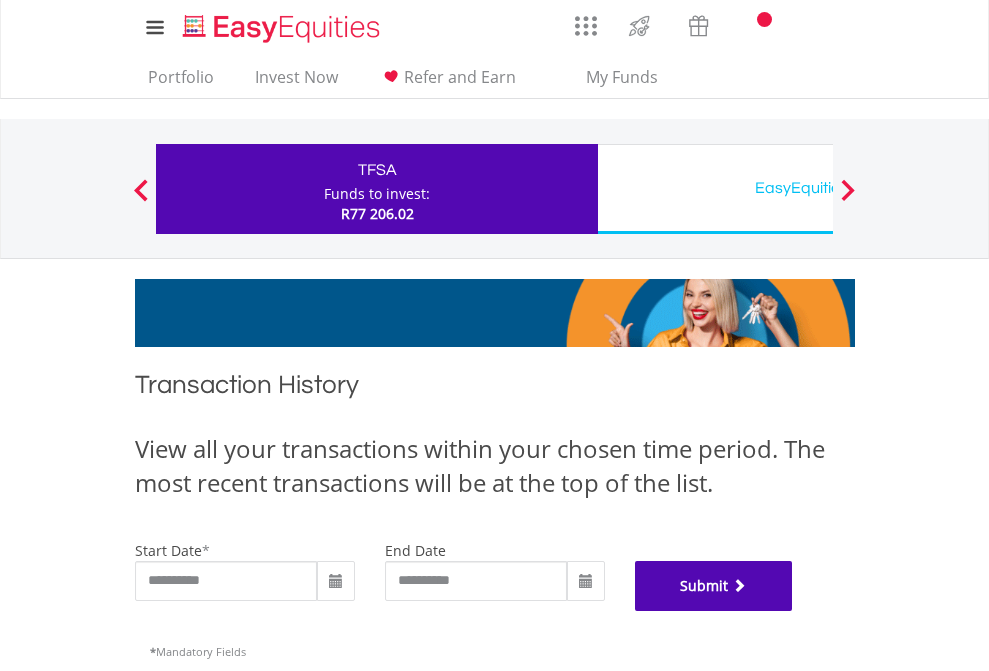 scroll, scrollTop: 811, scrollLeft: 0, axis: vertical 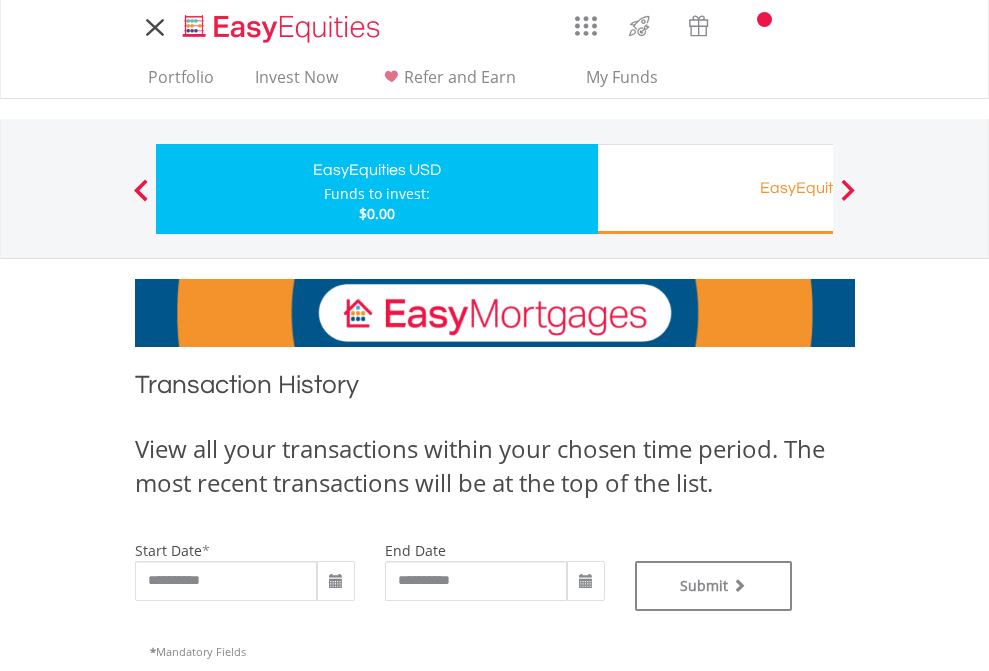 type on "**********" 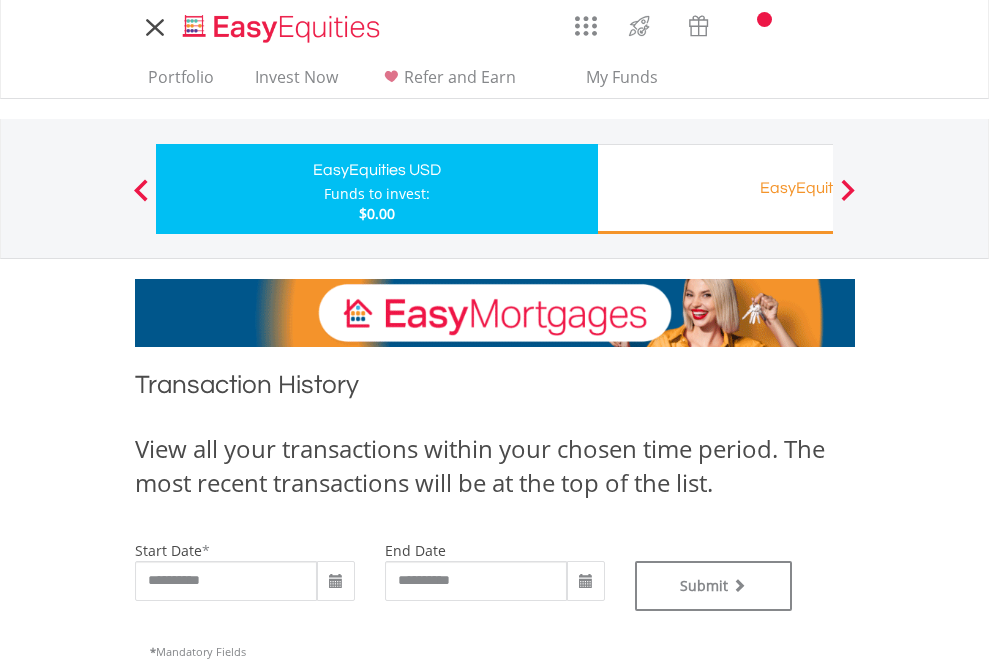 type on "**********" 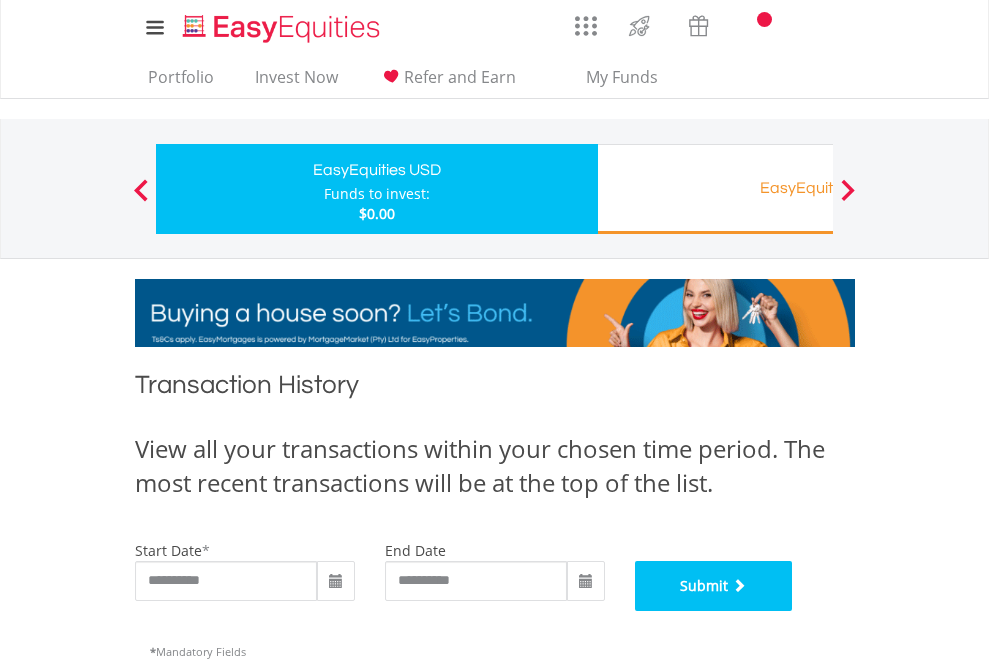 click on "Submit" at bounding box center [714, 586] 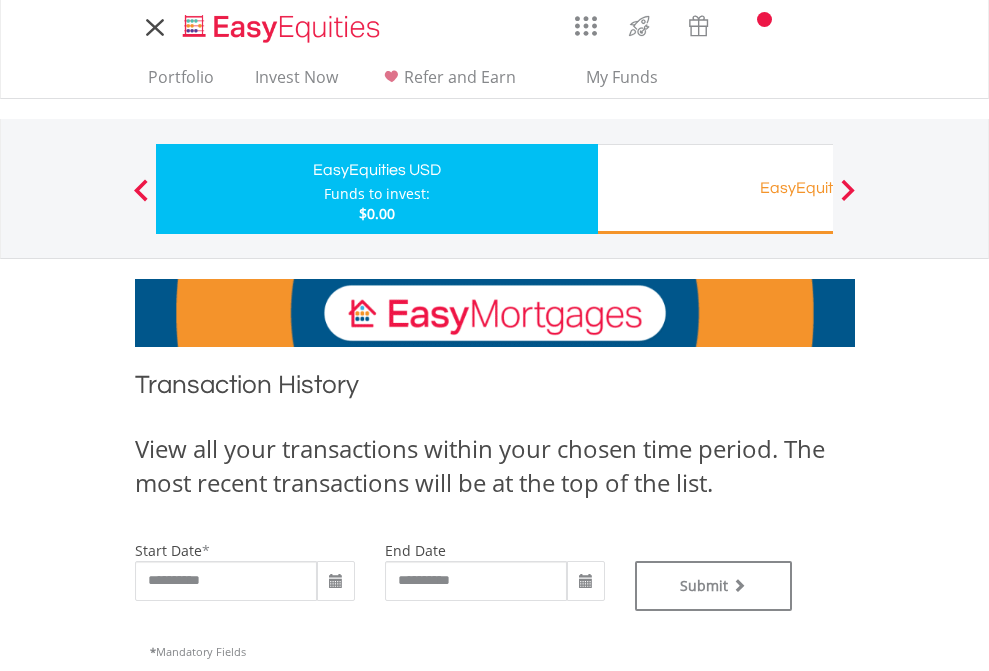 scroll, scrollTop: 0, scrollLeft: 0, axis: both 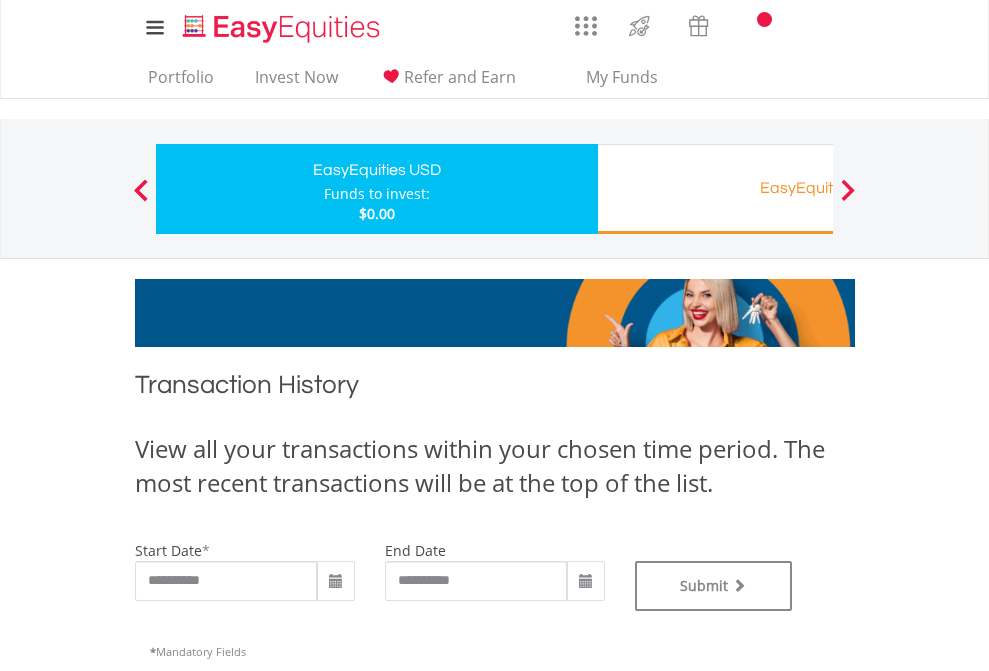 click on "EasyEquities RA" at bounding box center (818, 188) 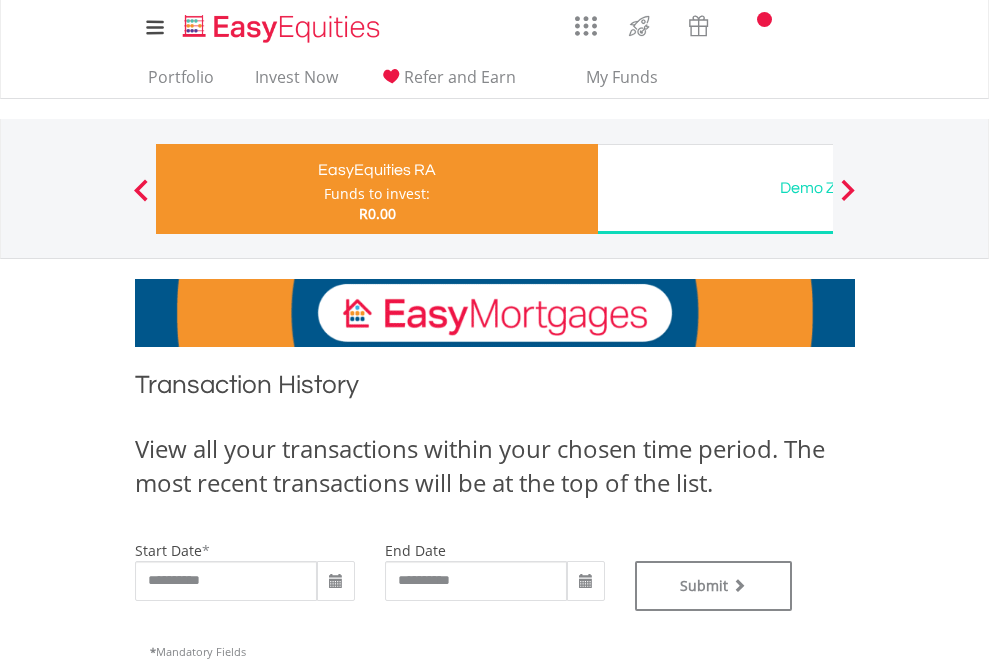 scroll, scrollTop: 0, scrollLeft: 0, axis: both 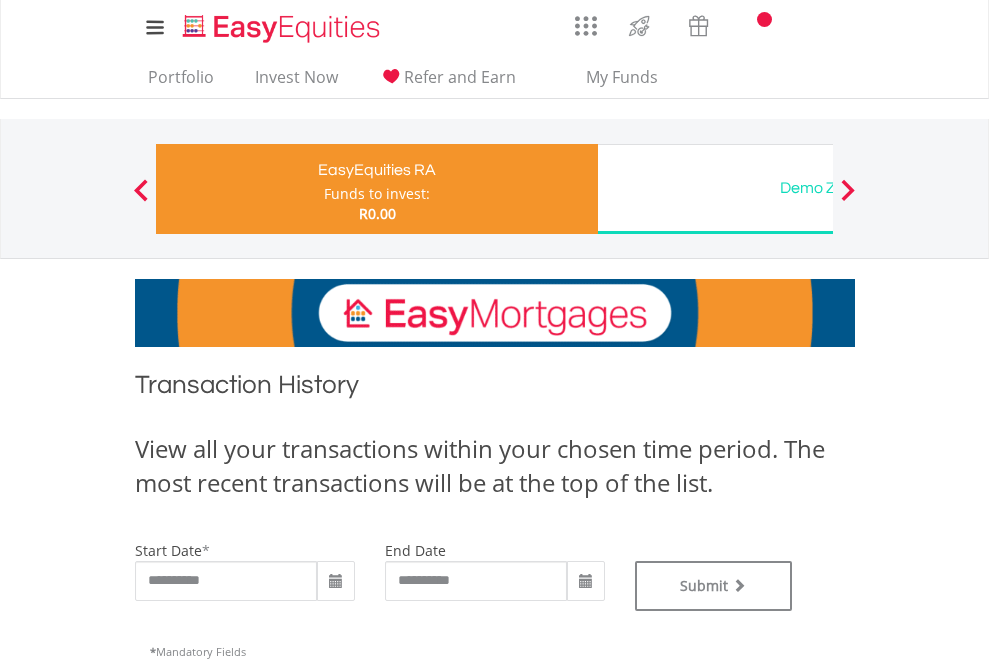 type on "**********" 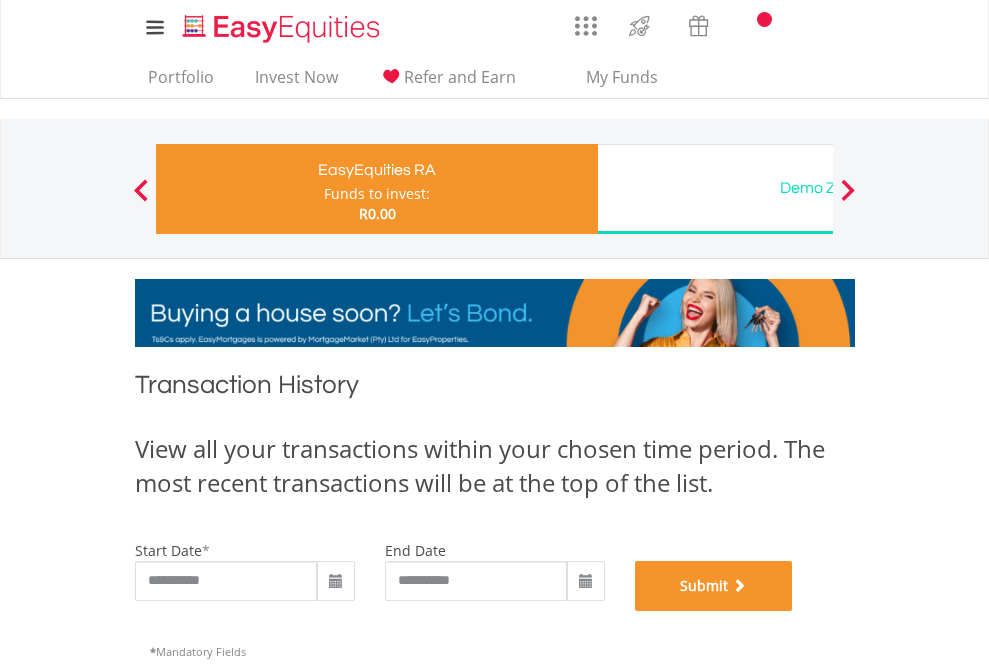 click on "Submit" at bounding box center [714, 586] 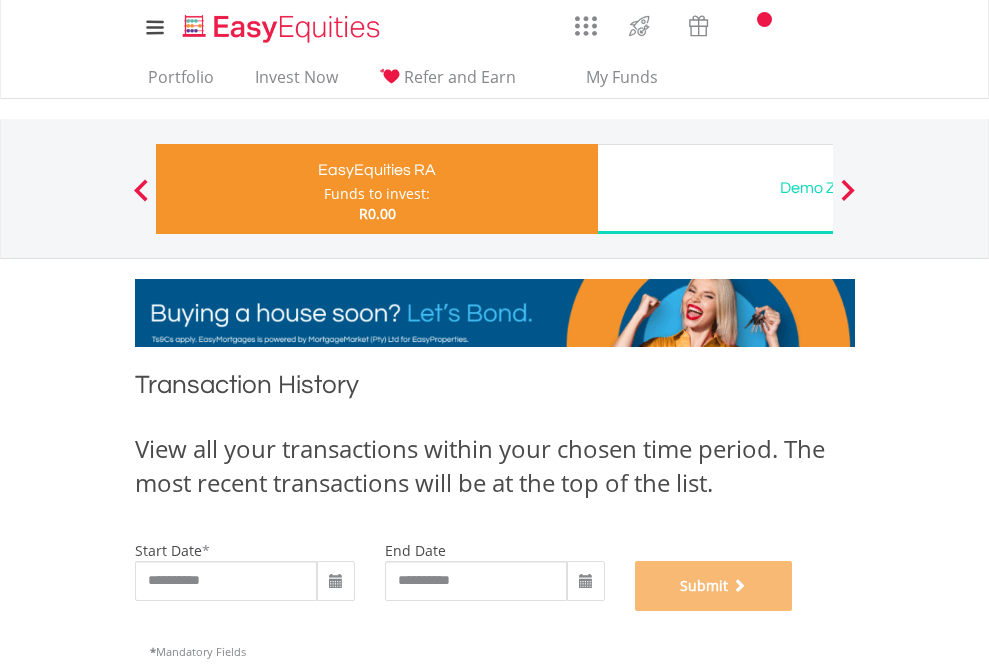 scroll, scrollTop: 811, scrollLeft: 0, axis: vertical 